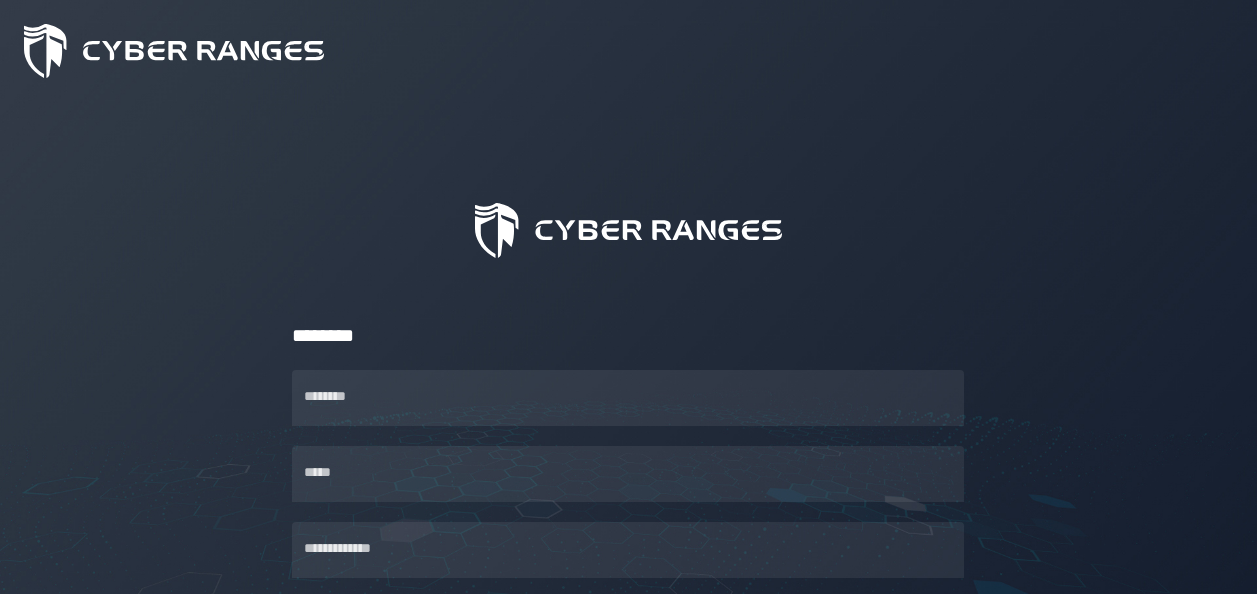 scroll, scrollTop: 283, scrollLeft: 0, axis: vertical 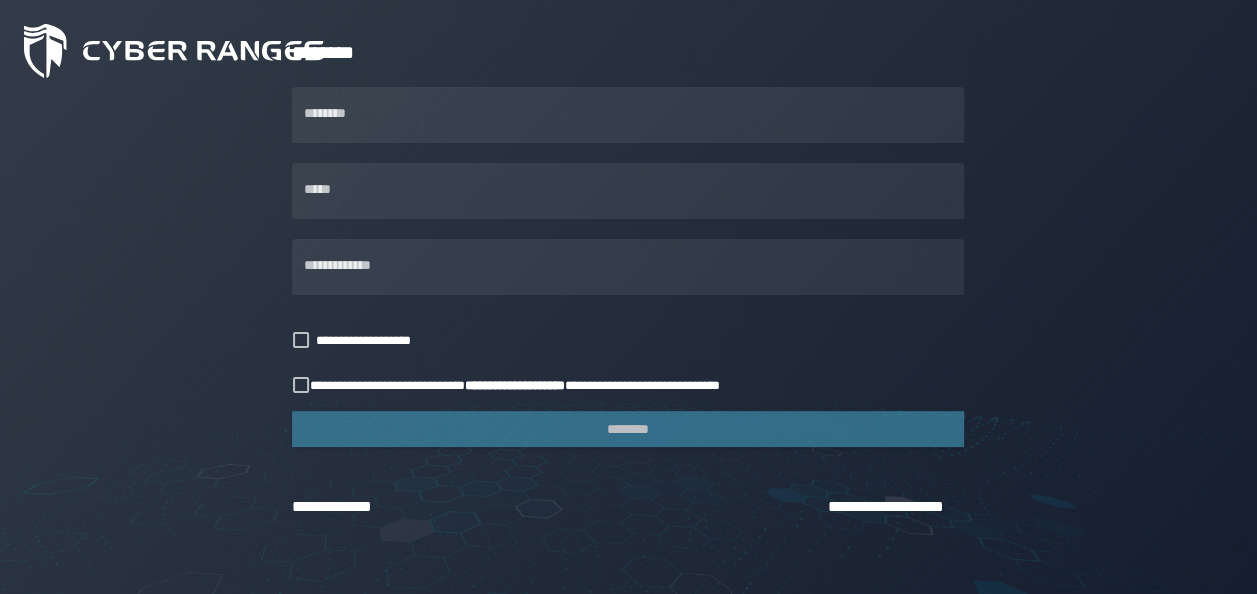 click on "**********" 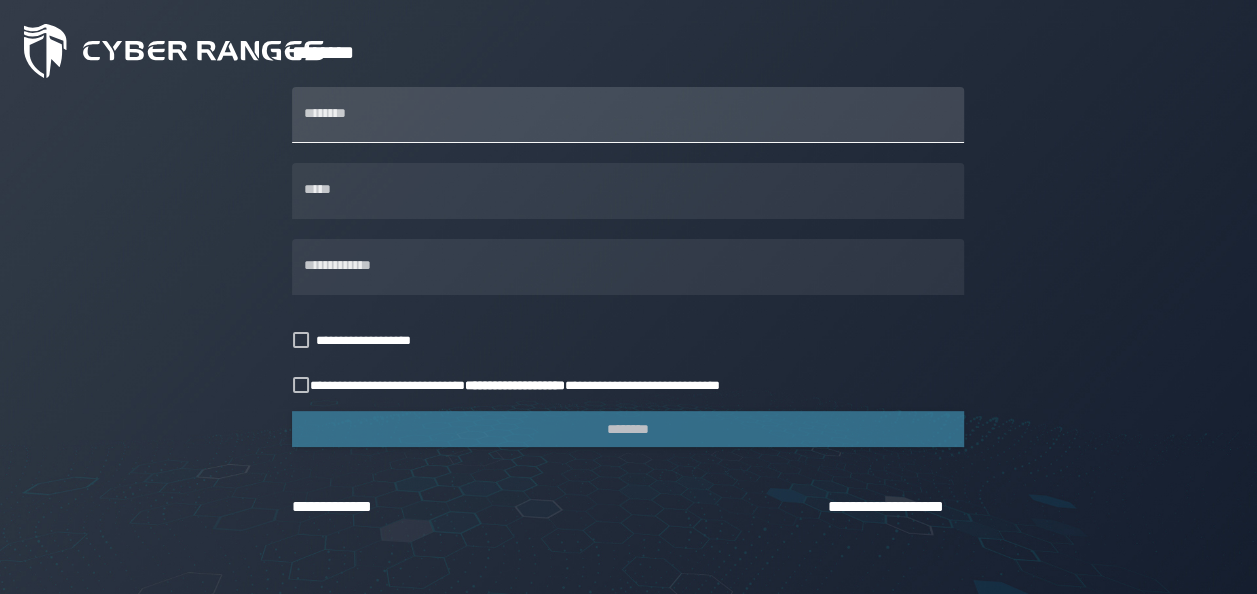 click on "********" at bounding box center [628, 115] 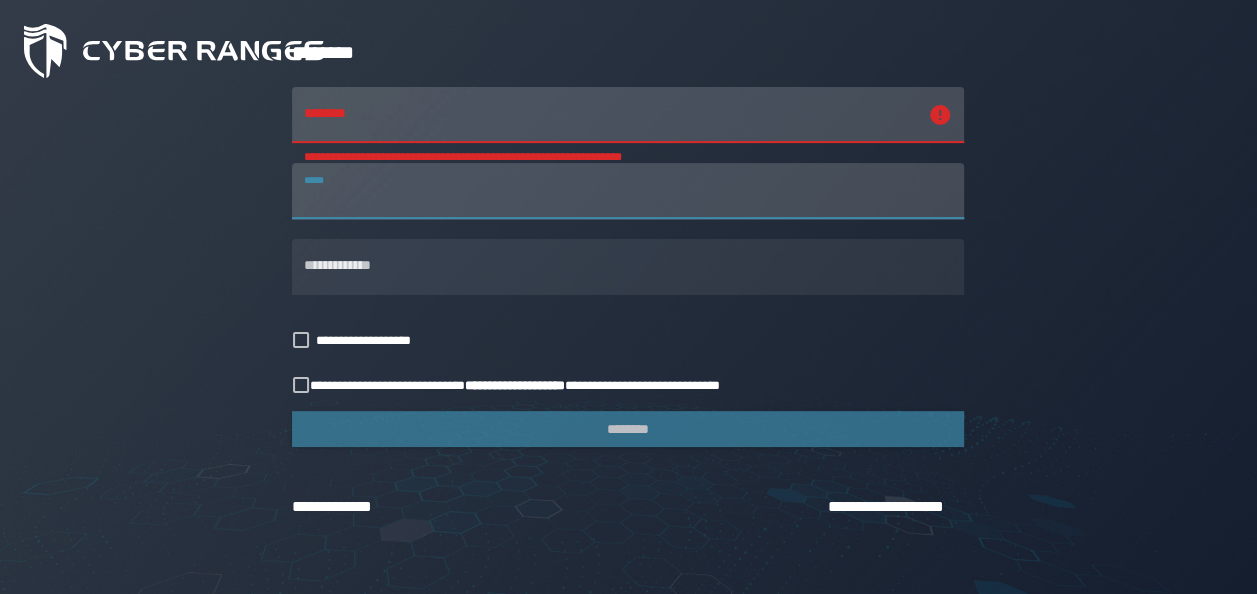 click on "*****" at bounding box center (628, 191) 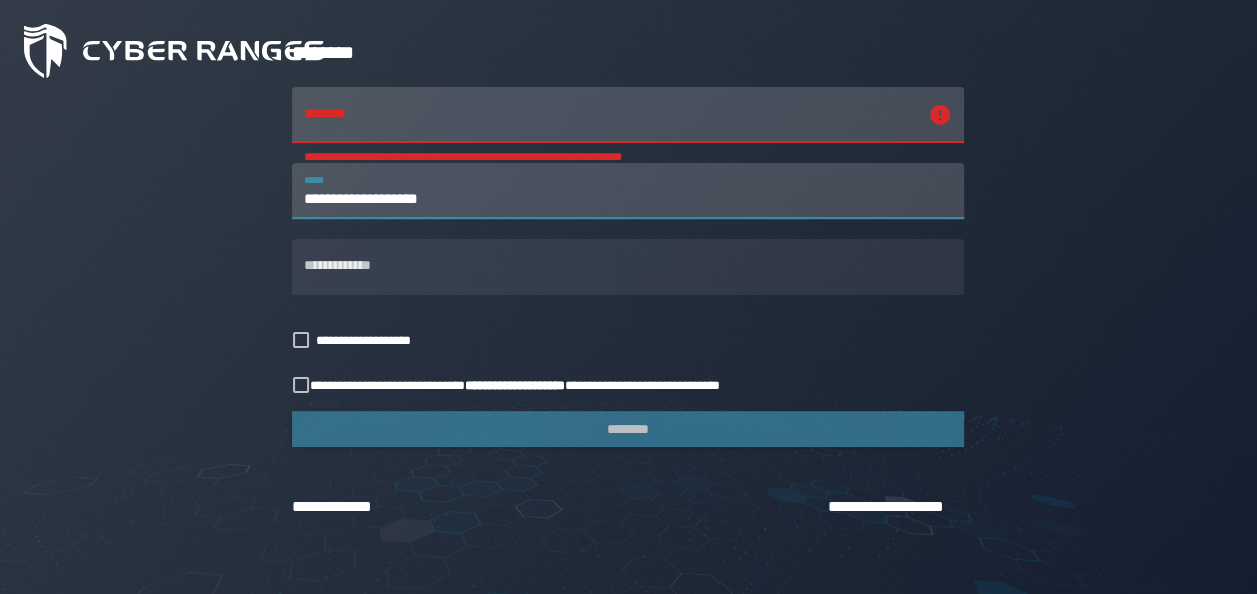 type on "**********" 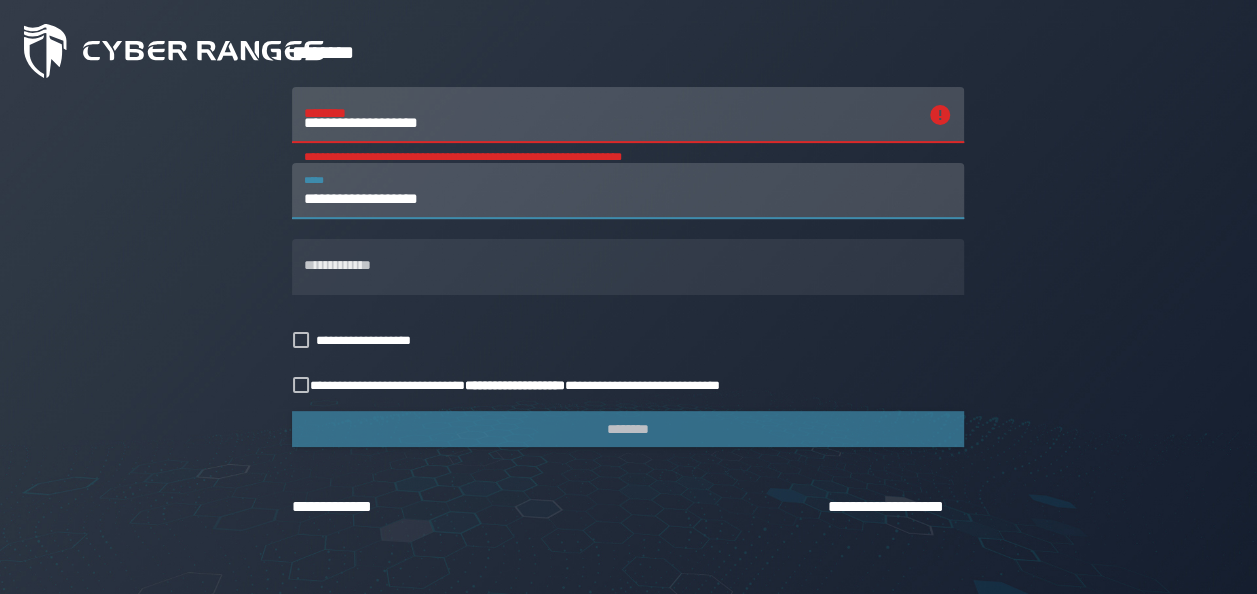 type on "**********" 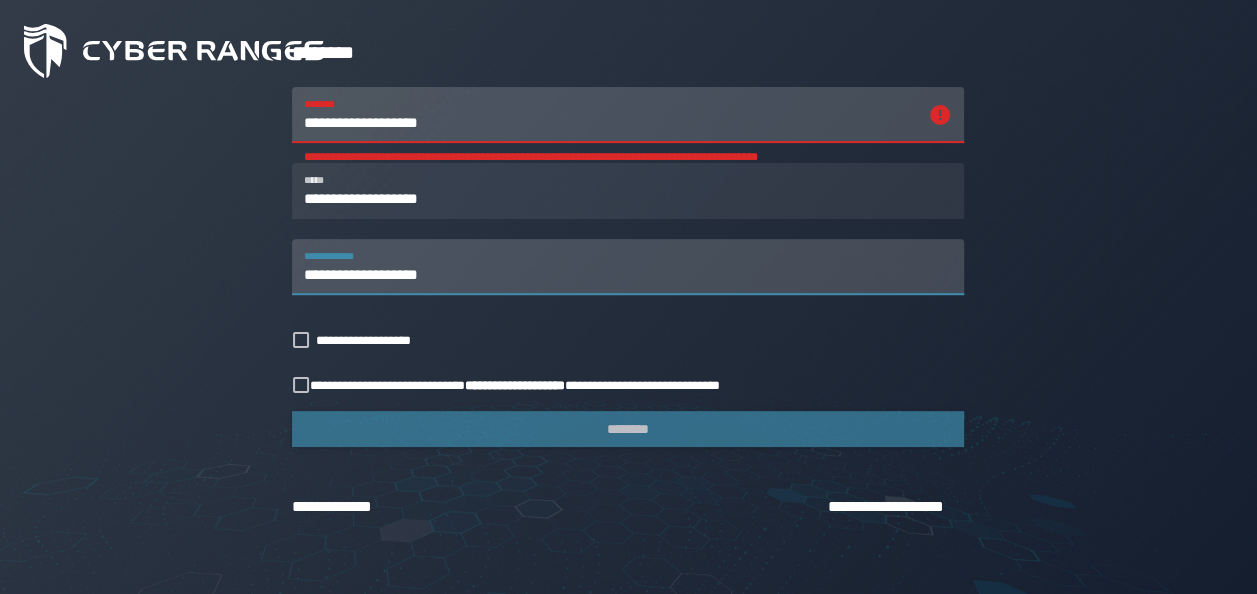 click on "**********" at bounding box center (628, 267) 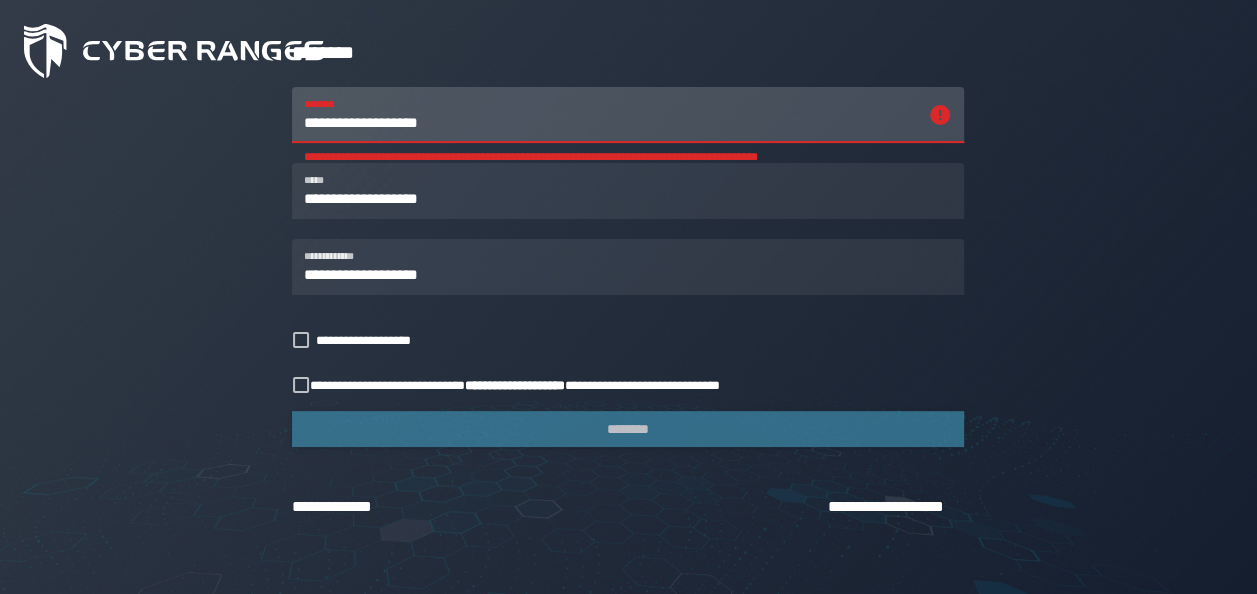click on "**********" at bounding box center [610, 115] 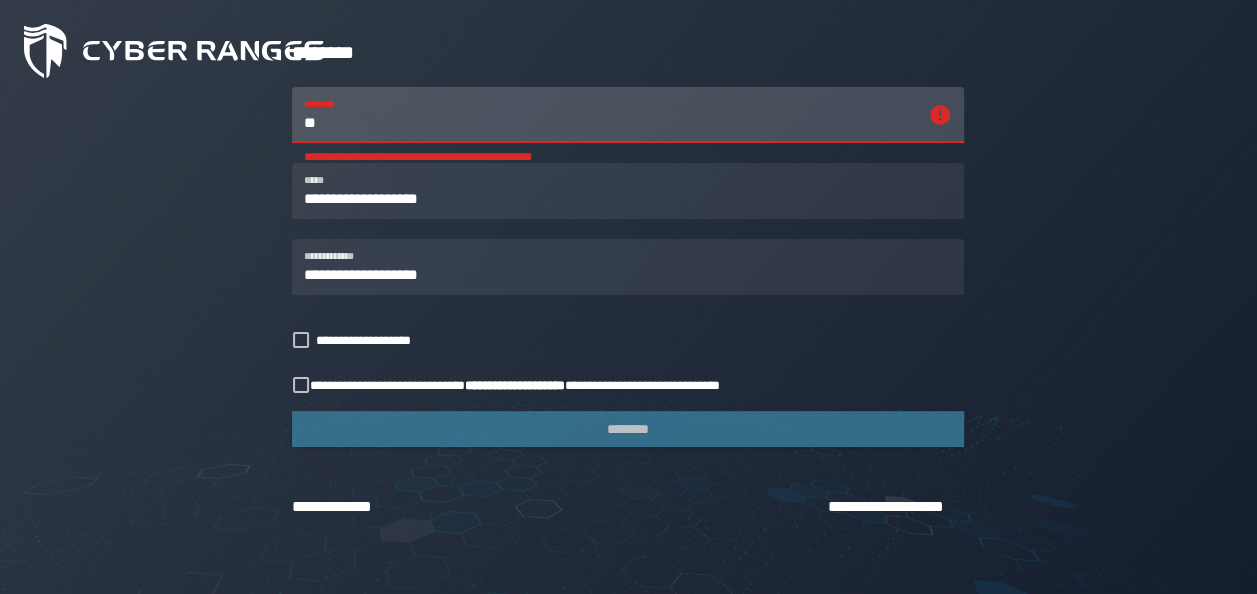 type on "*" 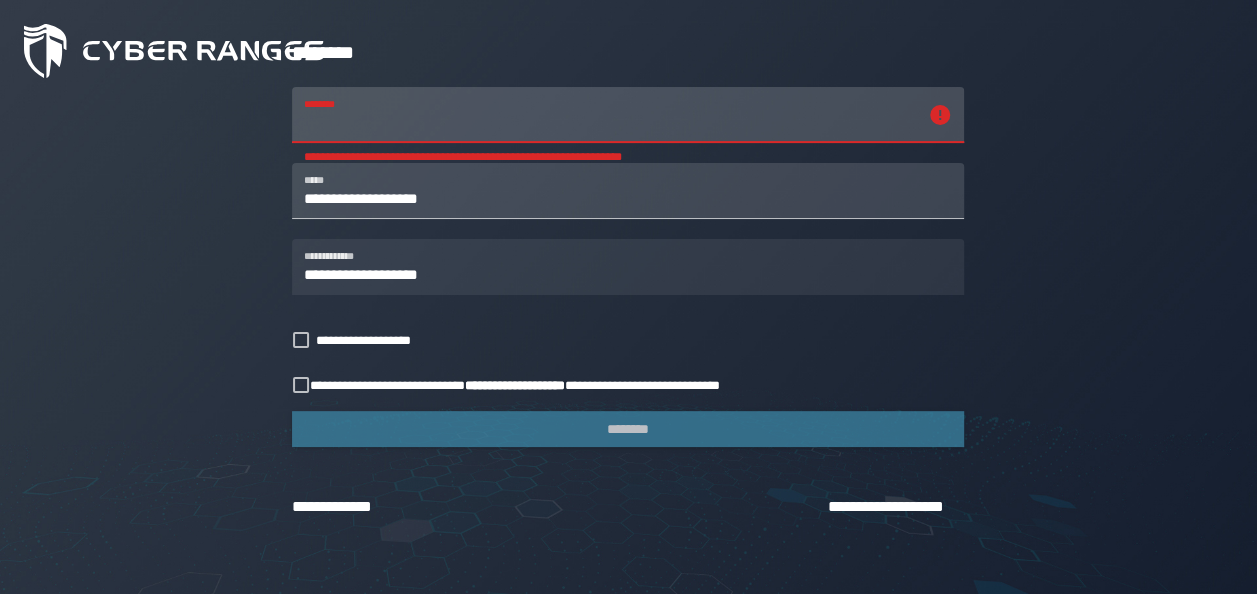 type 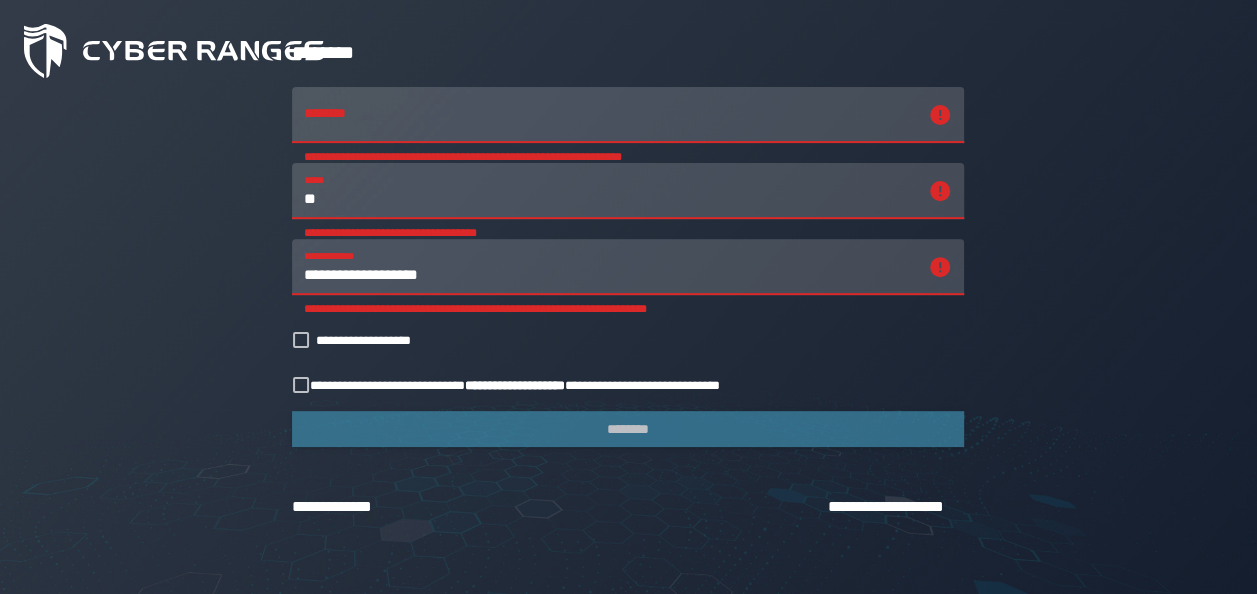 type on "*" 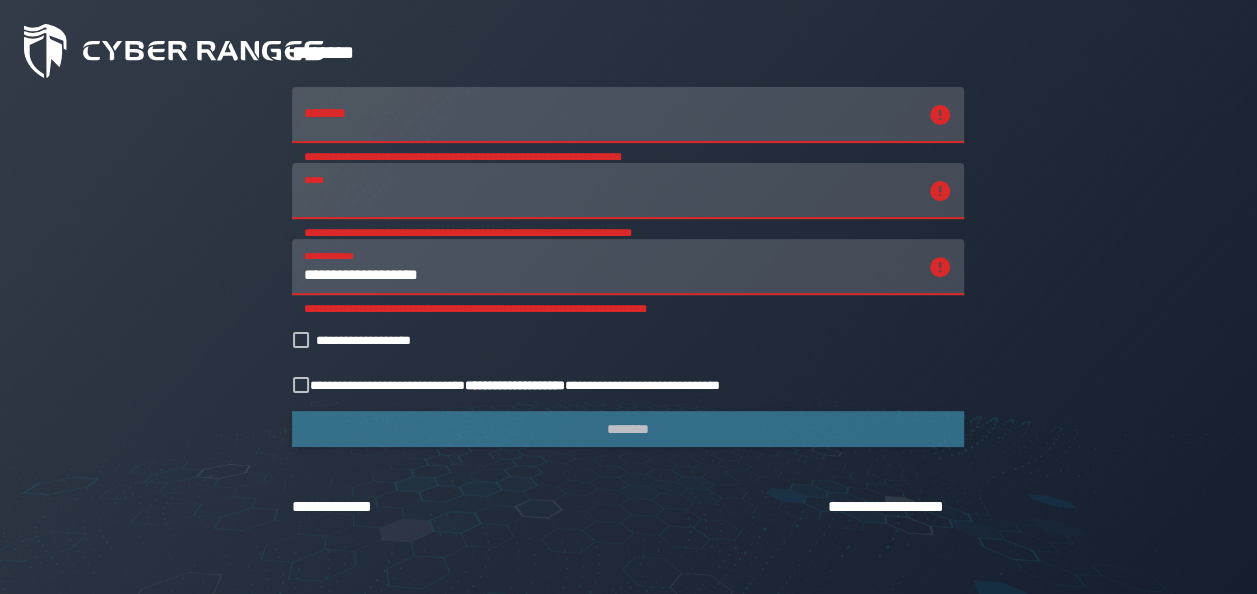type 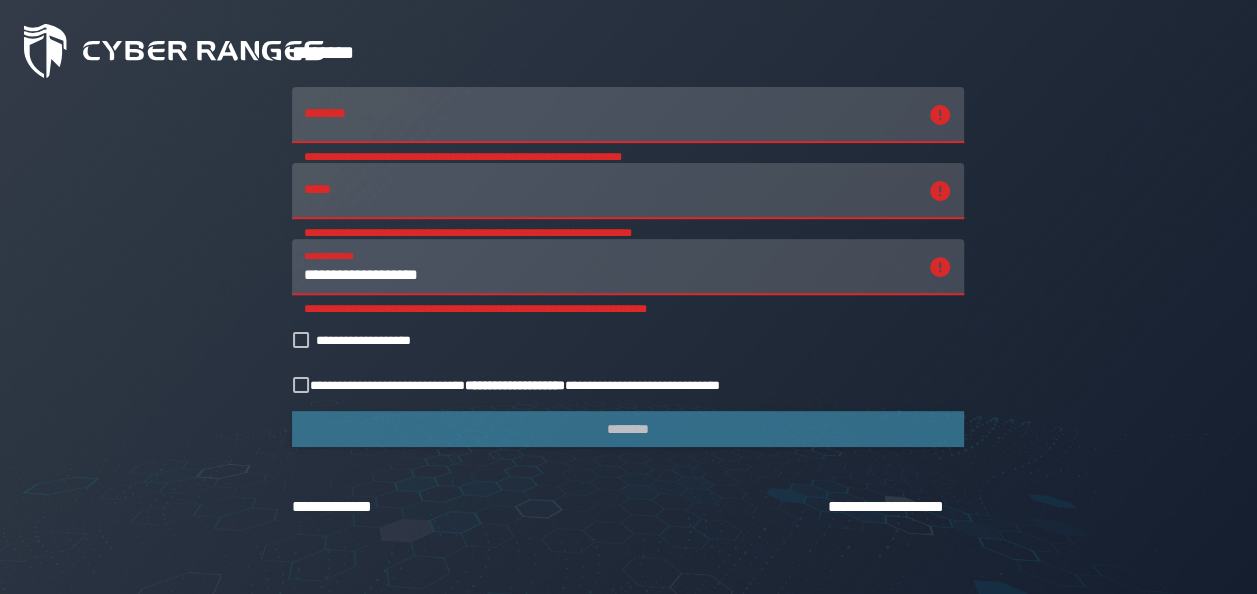 click on "**********" at bounding box center (610, 267) 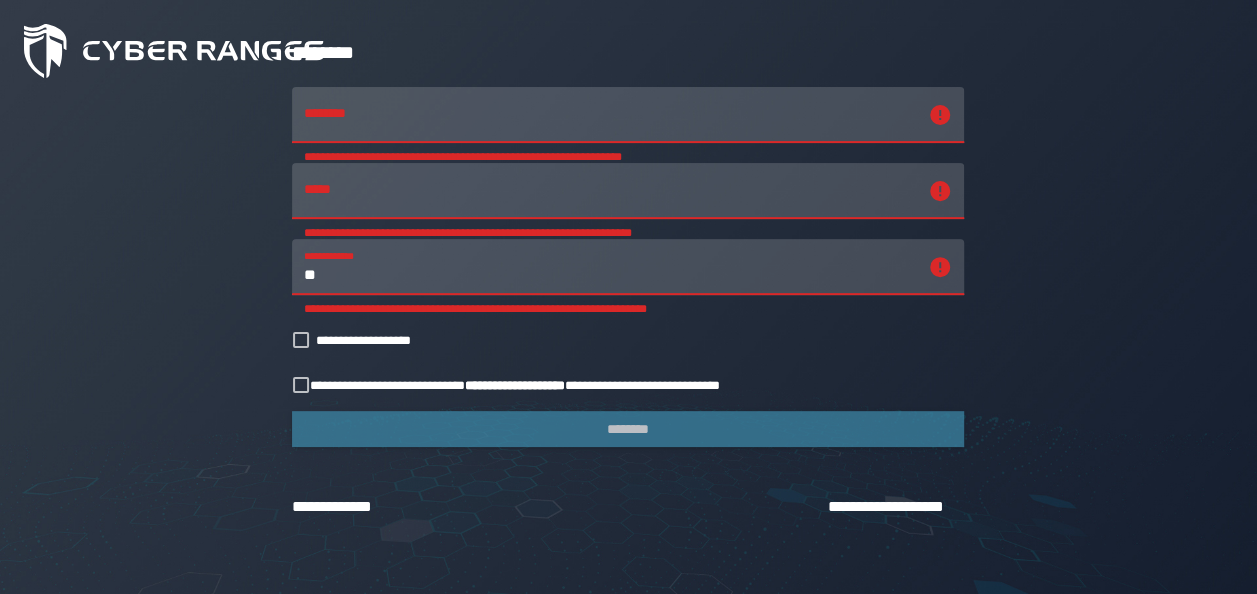 type on "*" 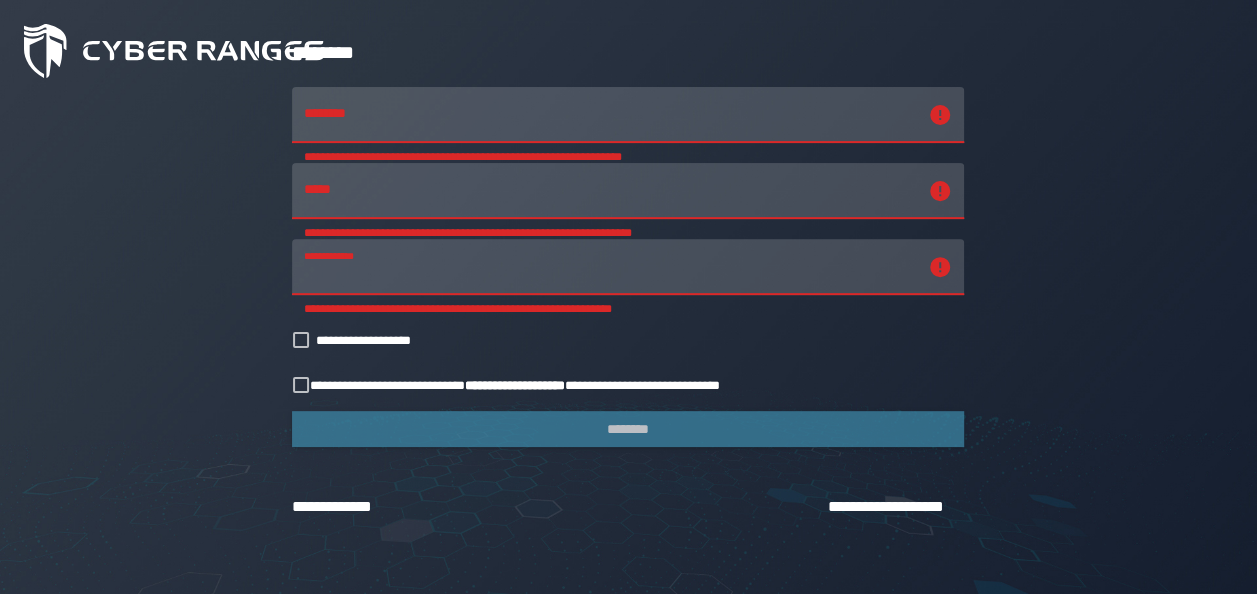 type 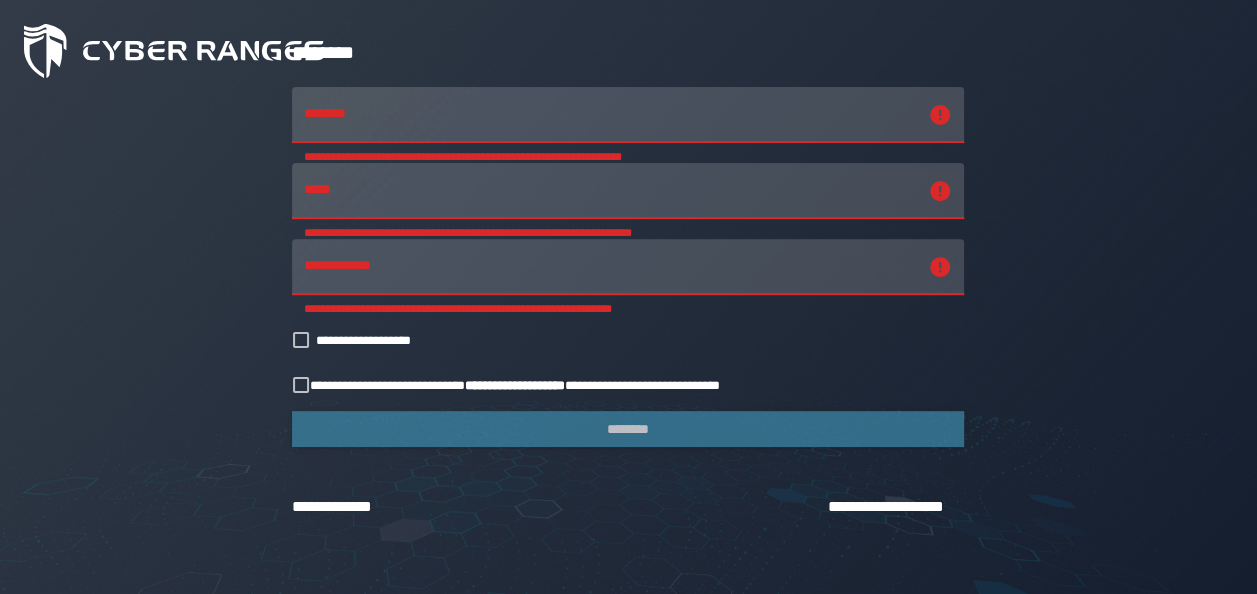 click on "[FIRST] [LAST] [STREET] [CITY] [STATE] [ZIP] [COUNTRY] [PHONE] [EMAIL] [SSN] [DLN] [CC] [DOB]" 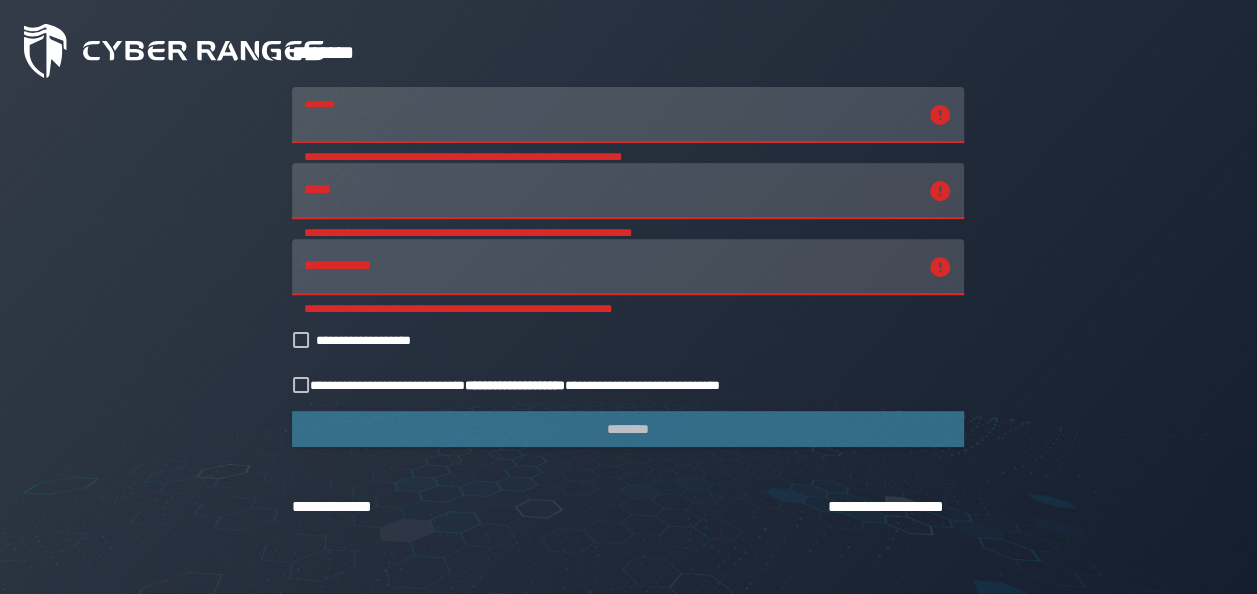 click on "**********" at bounding box center [610, 115] 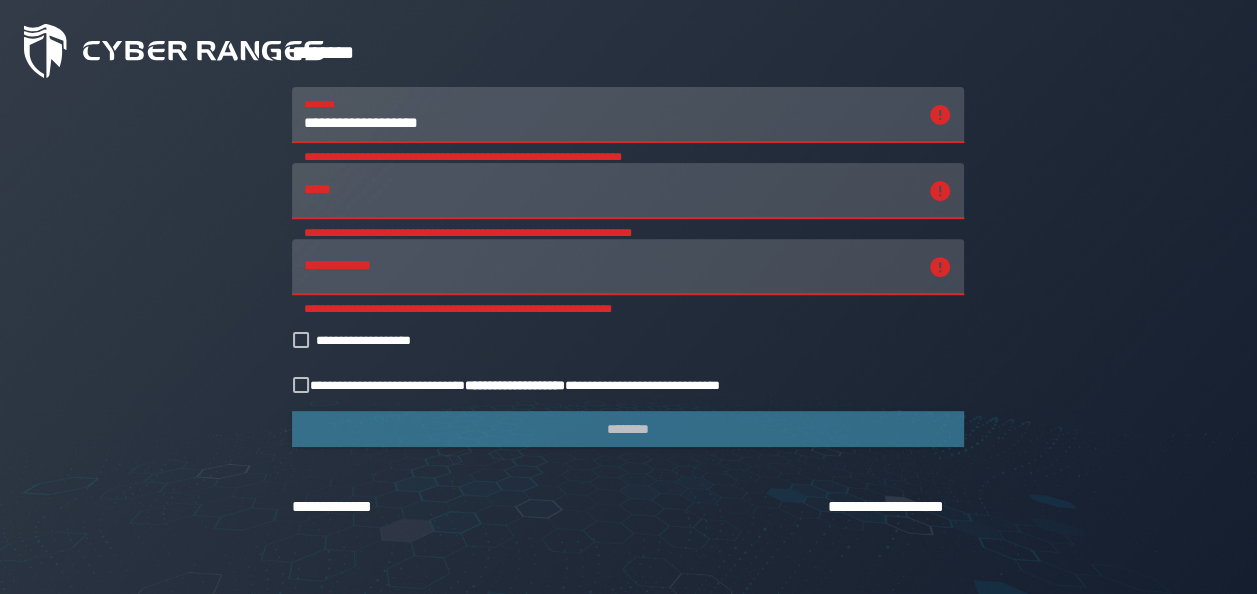 type on "**********" 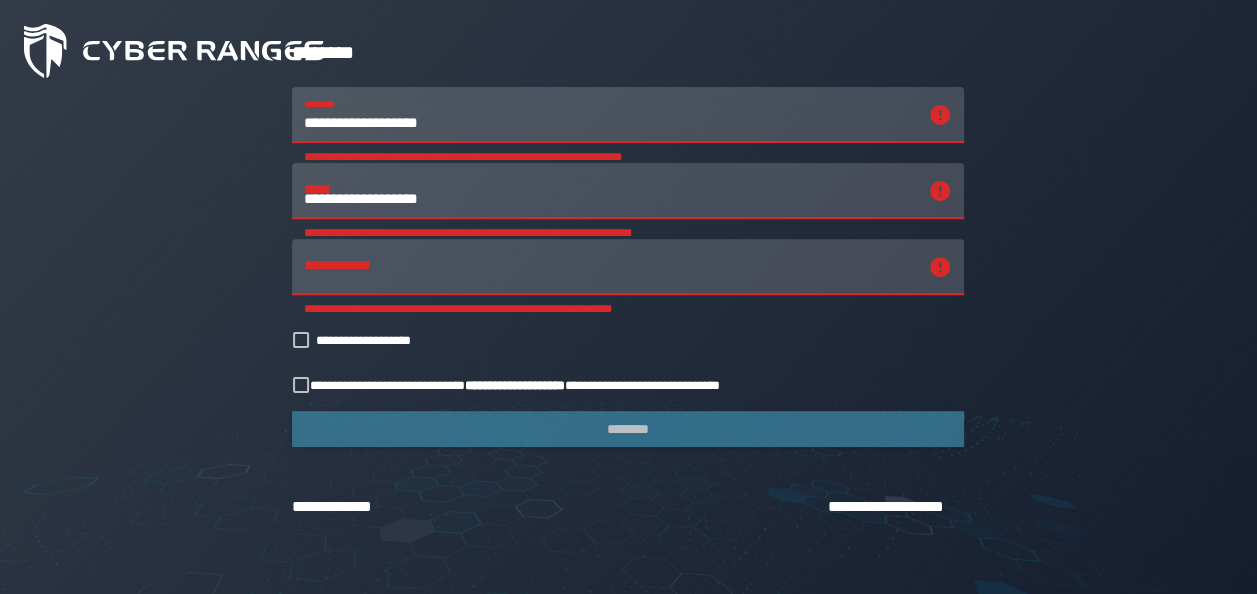 type on "**********" 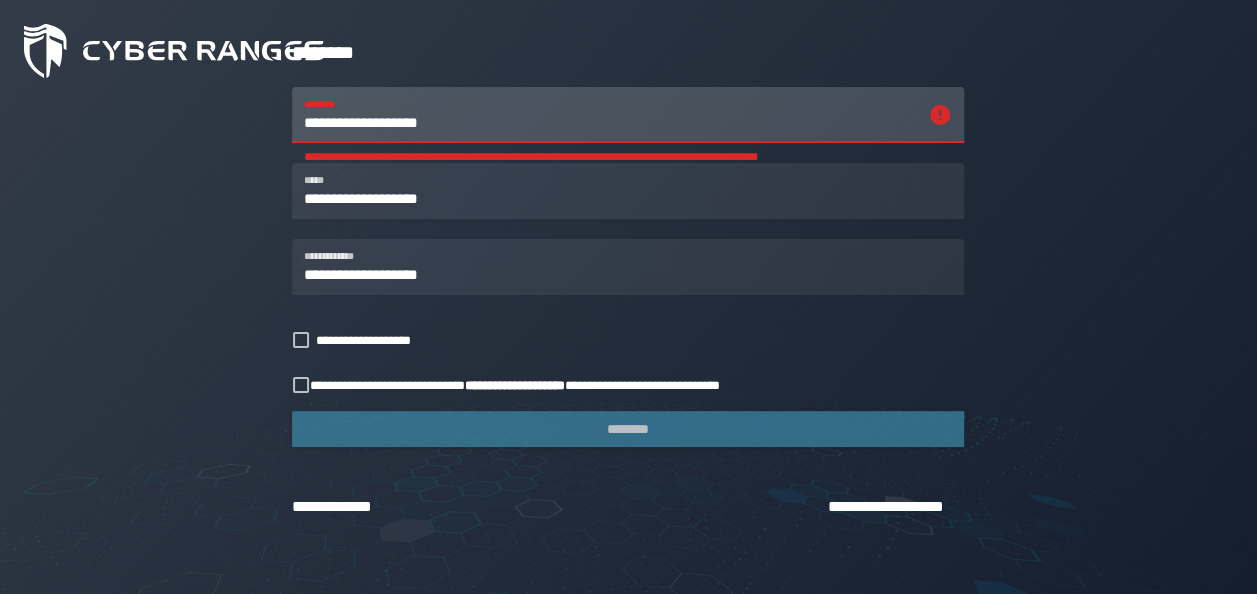 click on "**********" at bounding box center [610, 115] 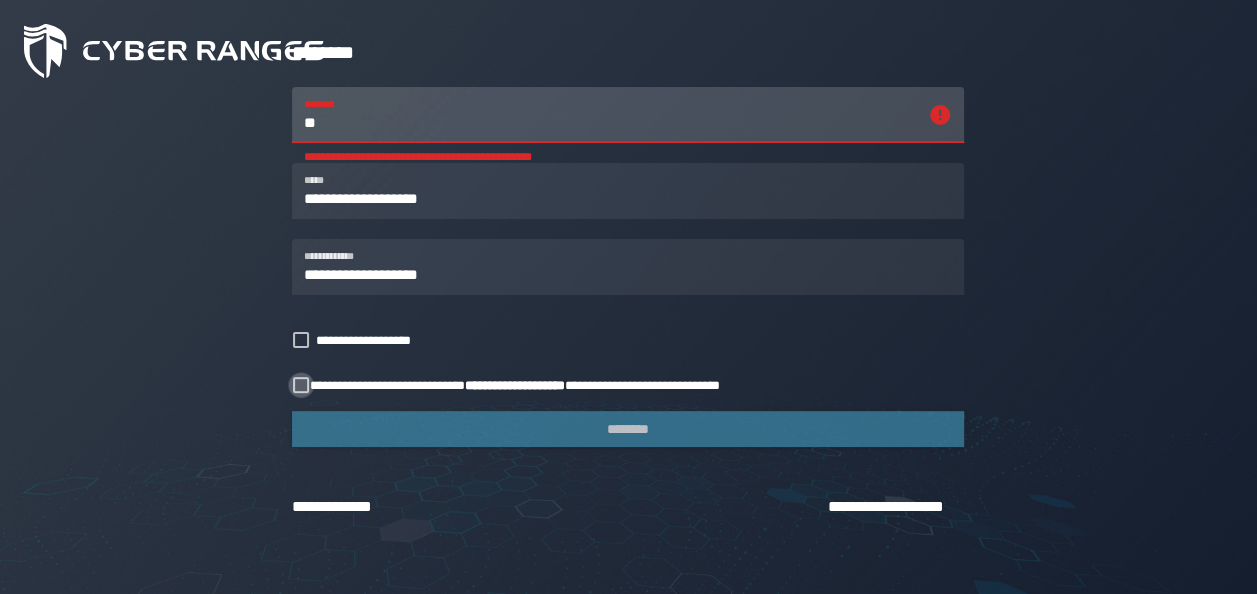 type on "*" 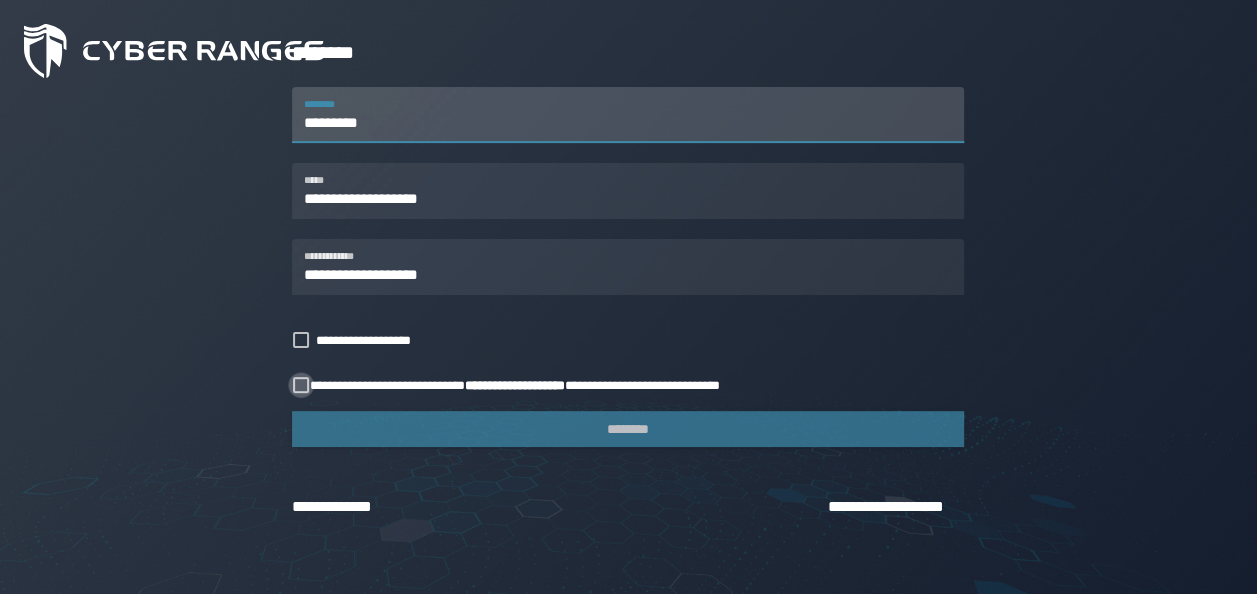 type on "*********" 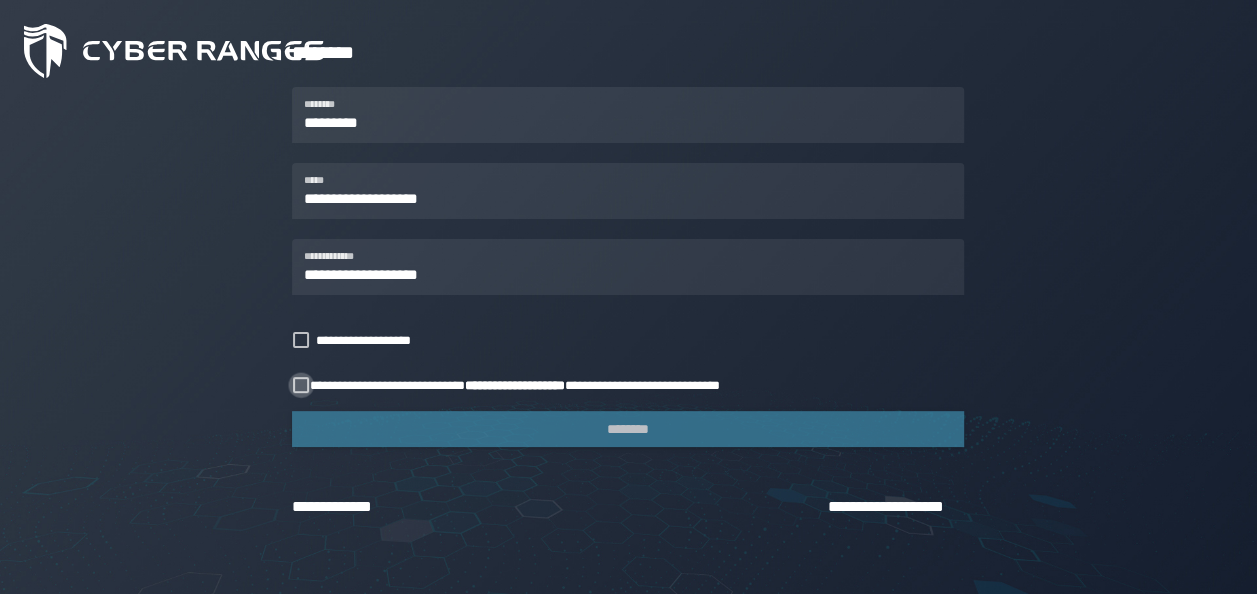 click 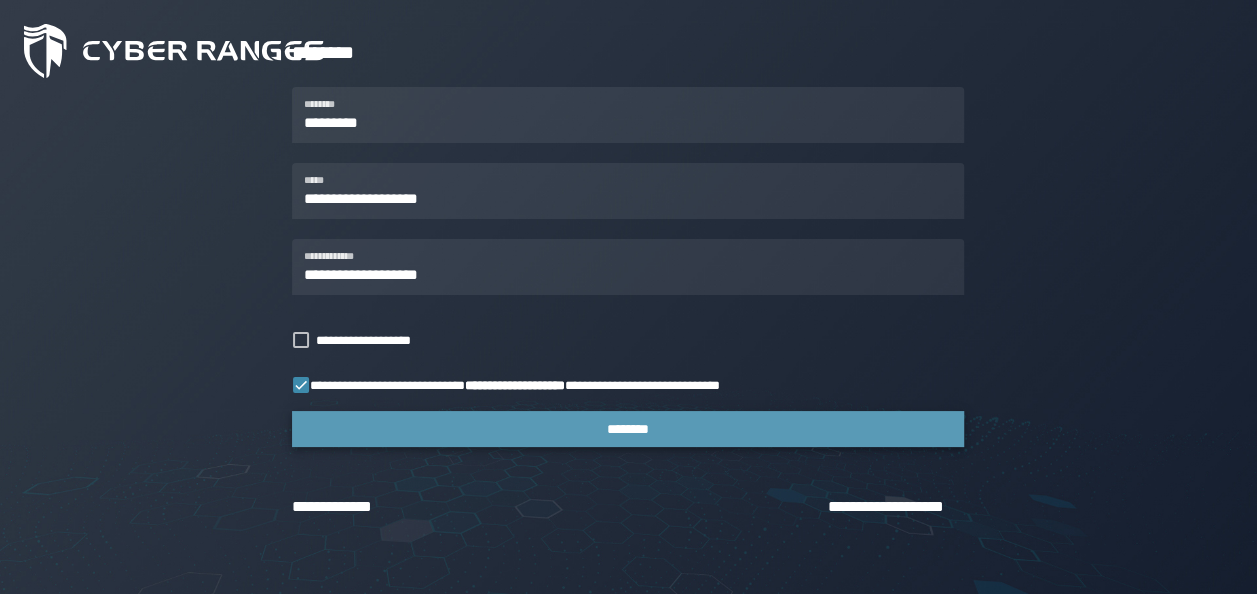 click on "********" at bounding box center (628, 429) 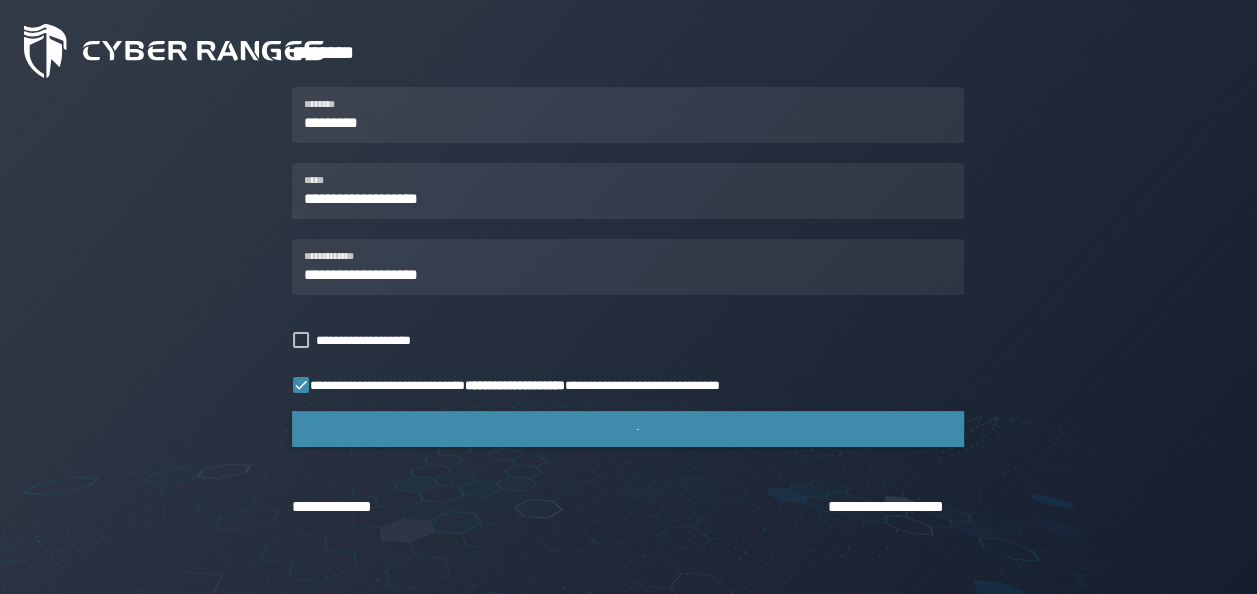scroll, scrollTop: 0, scrollLeft: 0, axis: both 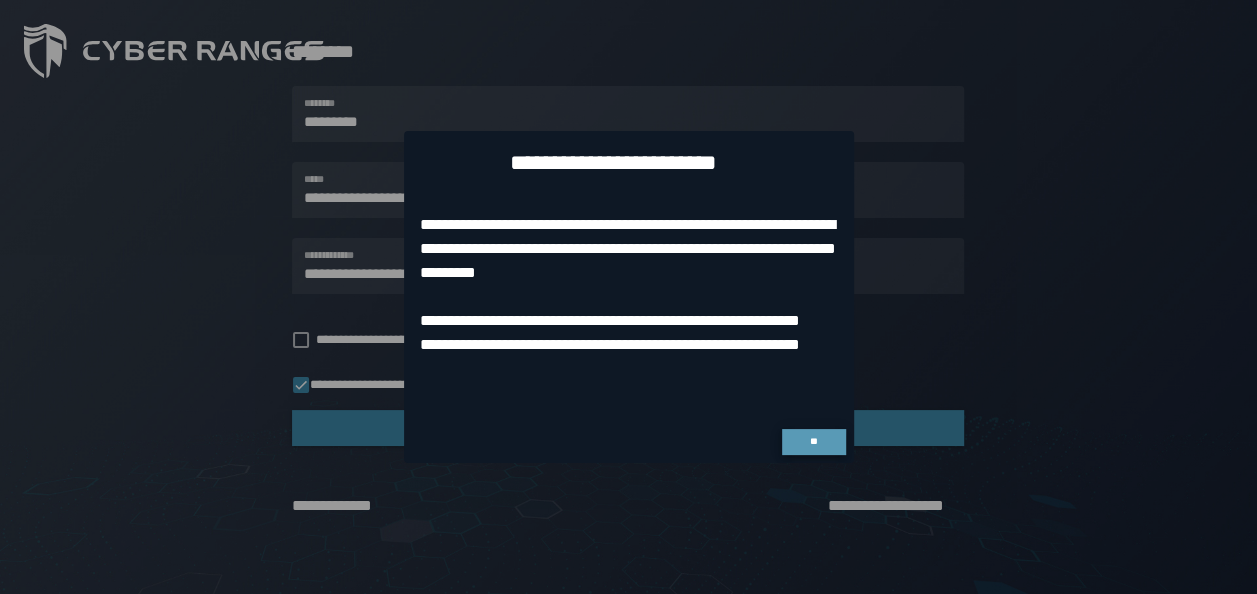 click on "**" at bounding box center (813, 441) 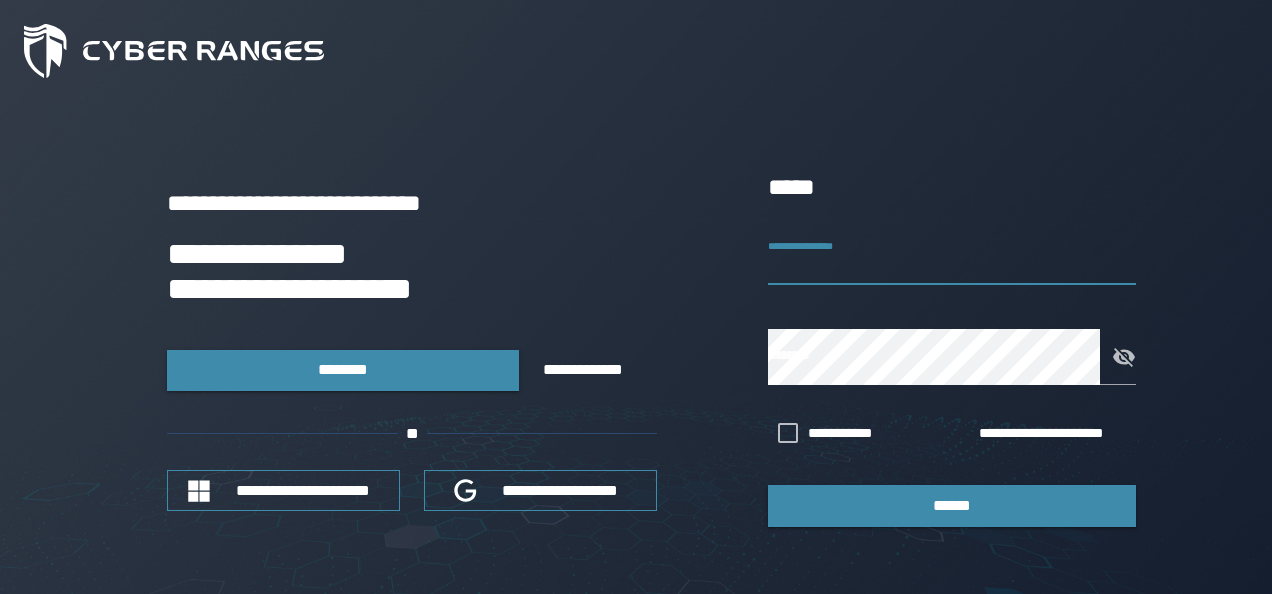 click on "**********" at bounding box center [952, 257] 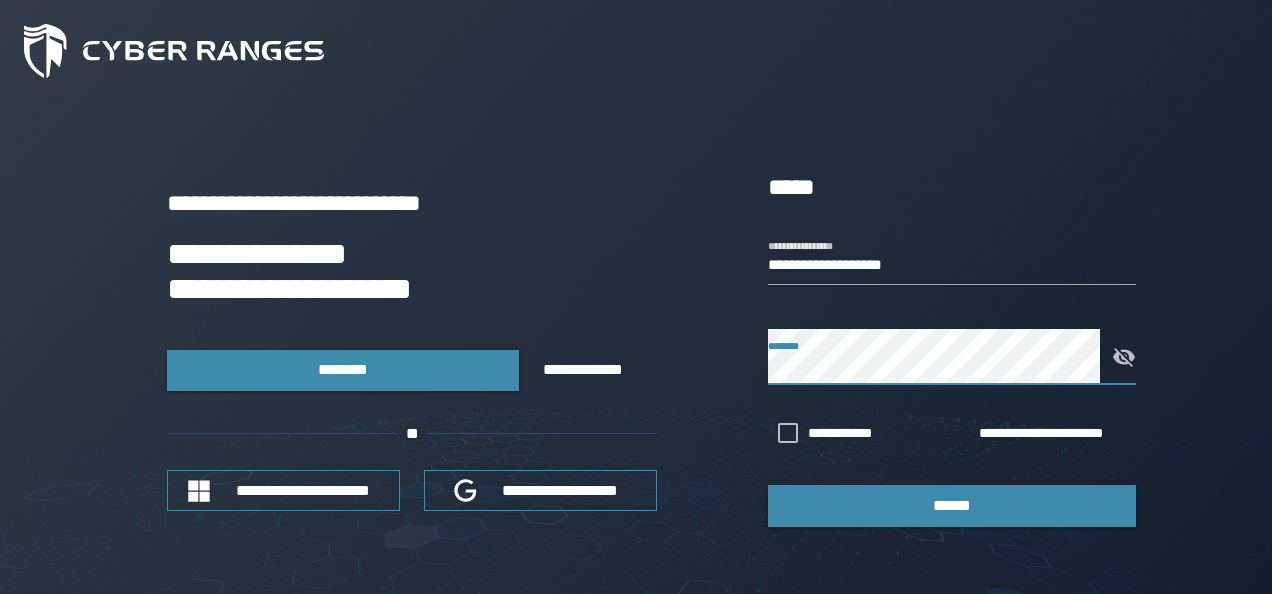click 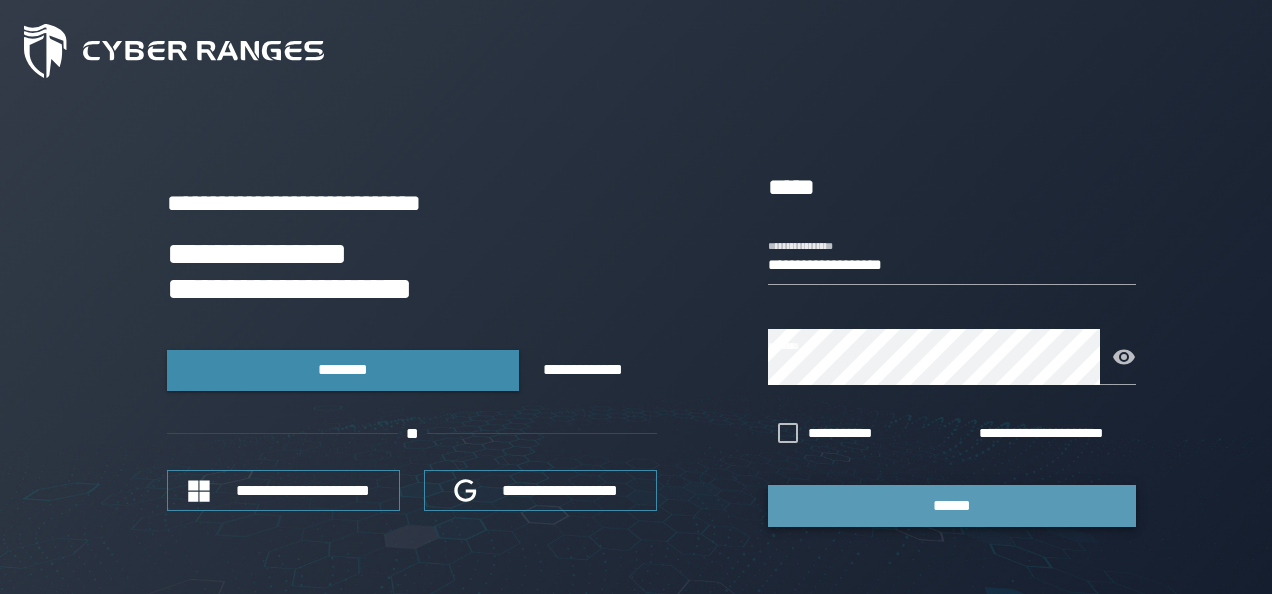 click on "******" at bounding box center (952, 505) 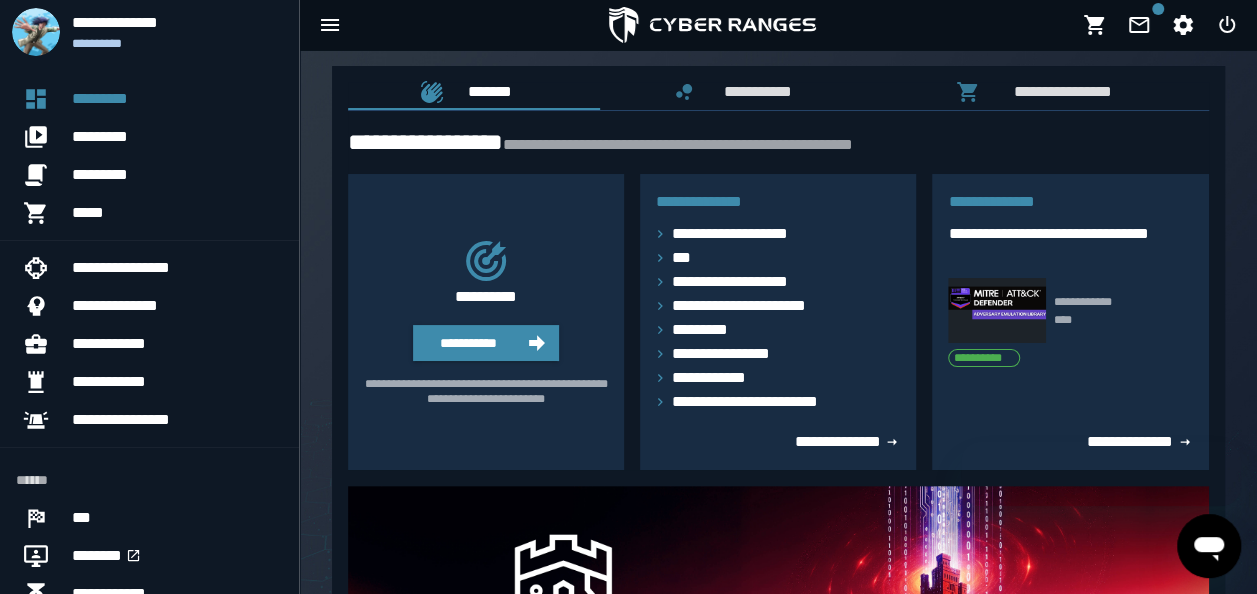 scroll, scrollTop: 0, scrollLeft: 0, axis: both 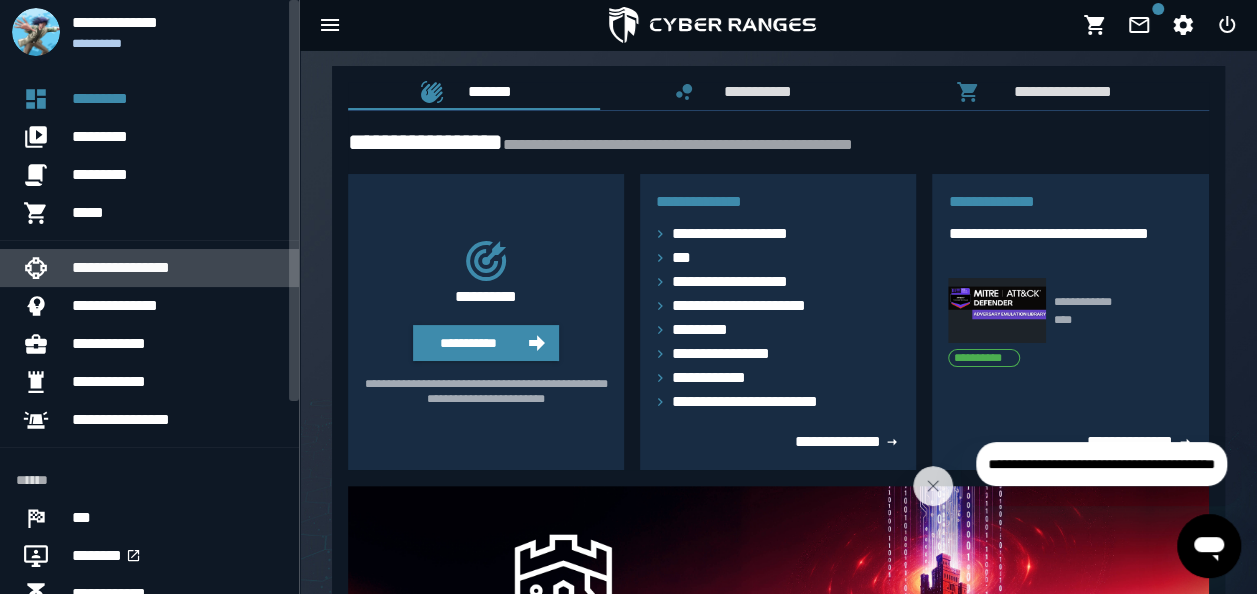 click on "**********" at bounding box center [177, 268] 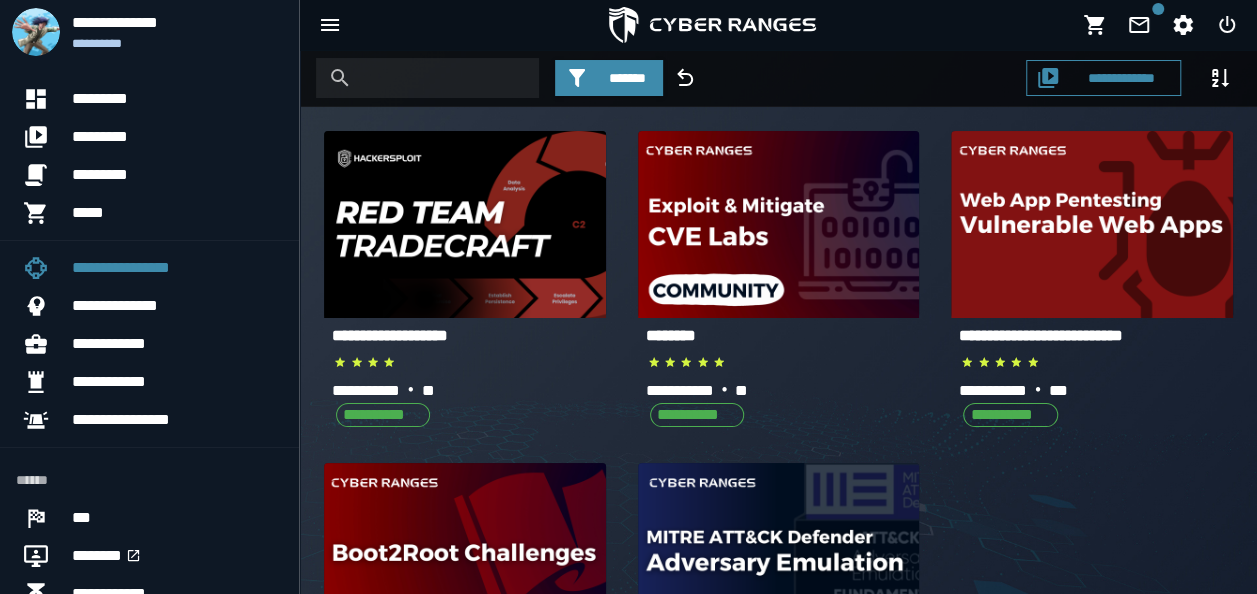 click on "[FIRST] [LAST] [STREET]" 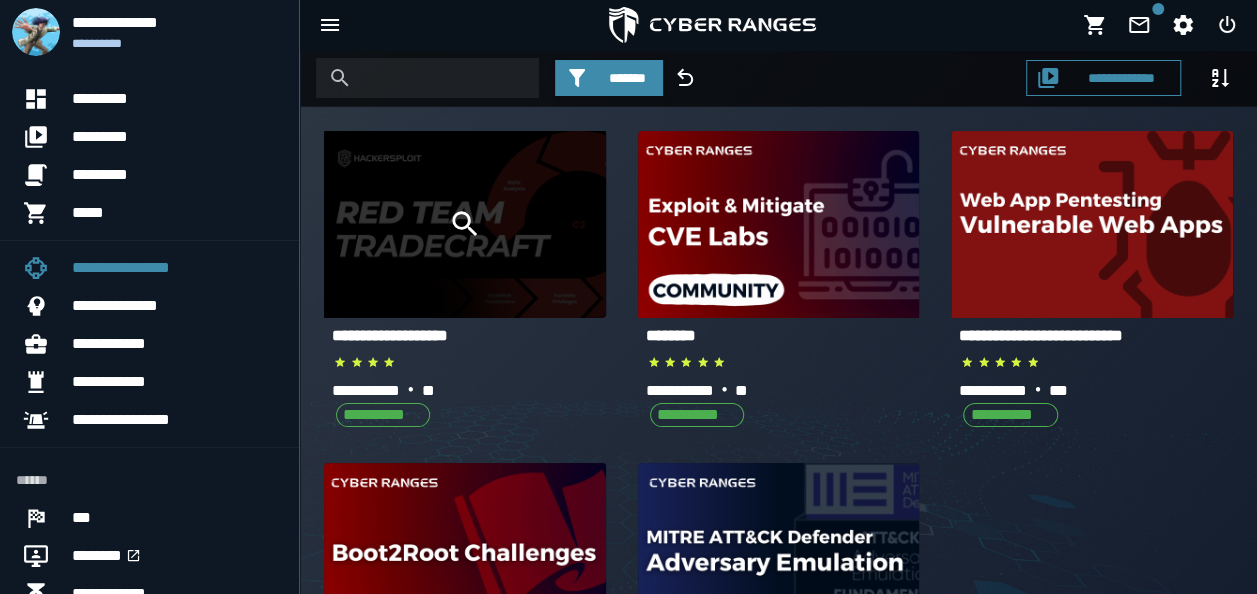click 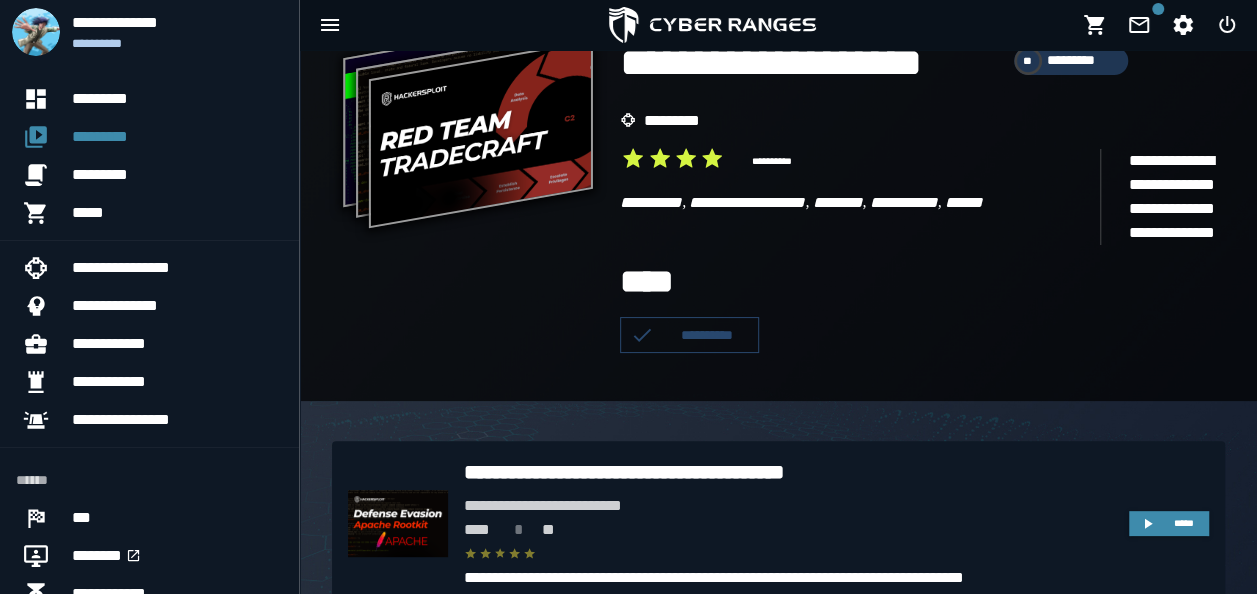scroll, scrollTop: 198, scrollLeft: 0, axis: vertical 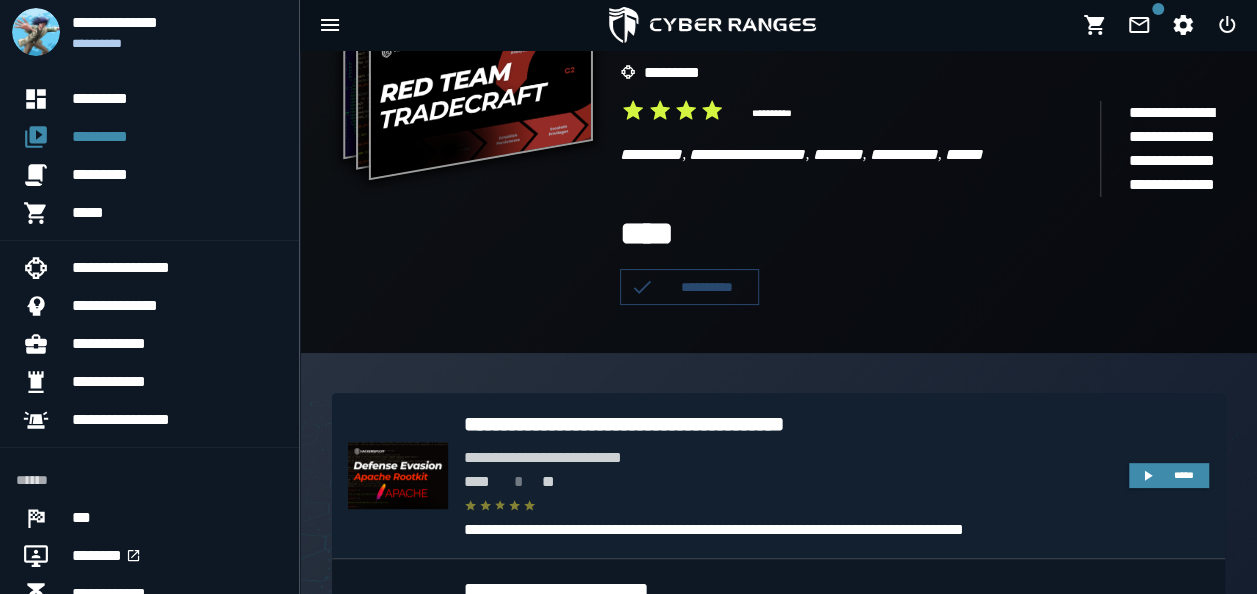 click on "**********" at bounding box center [788, 424] 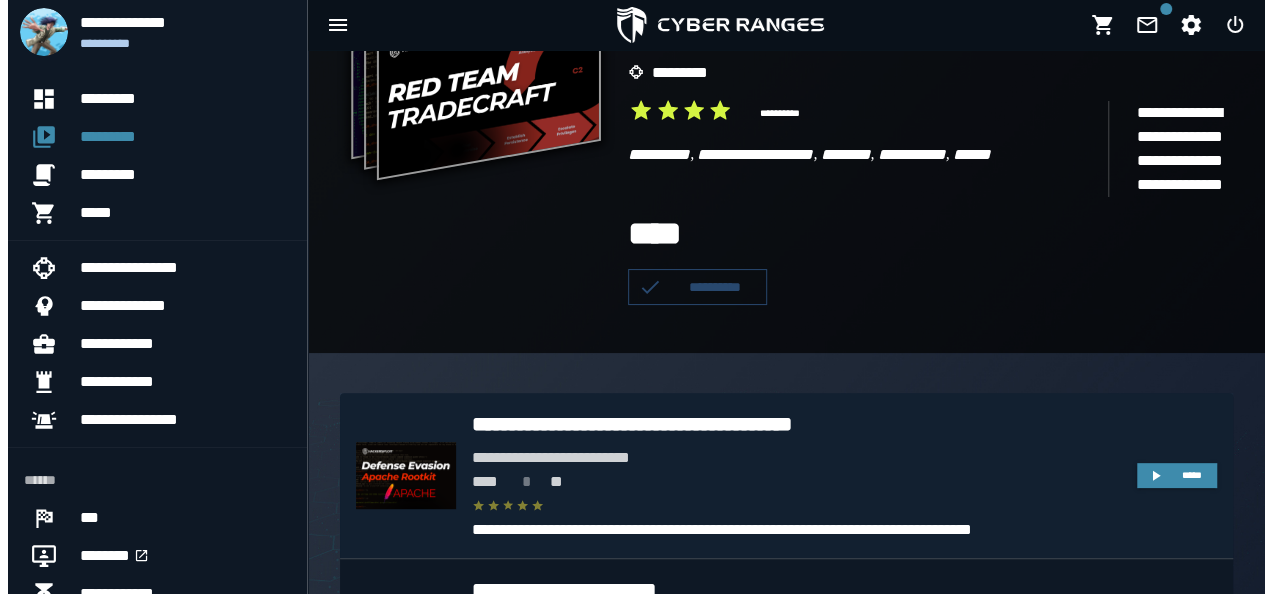 scroll, scrollTop: 0, scrollLeft: 0, axis: both 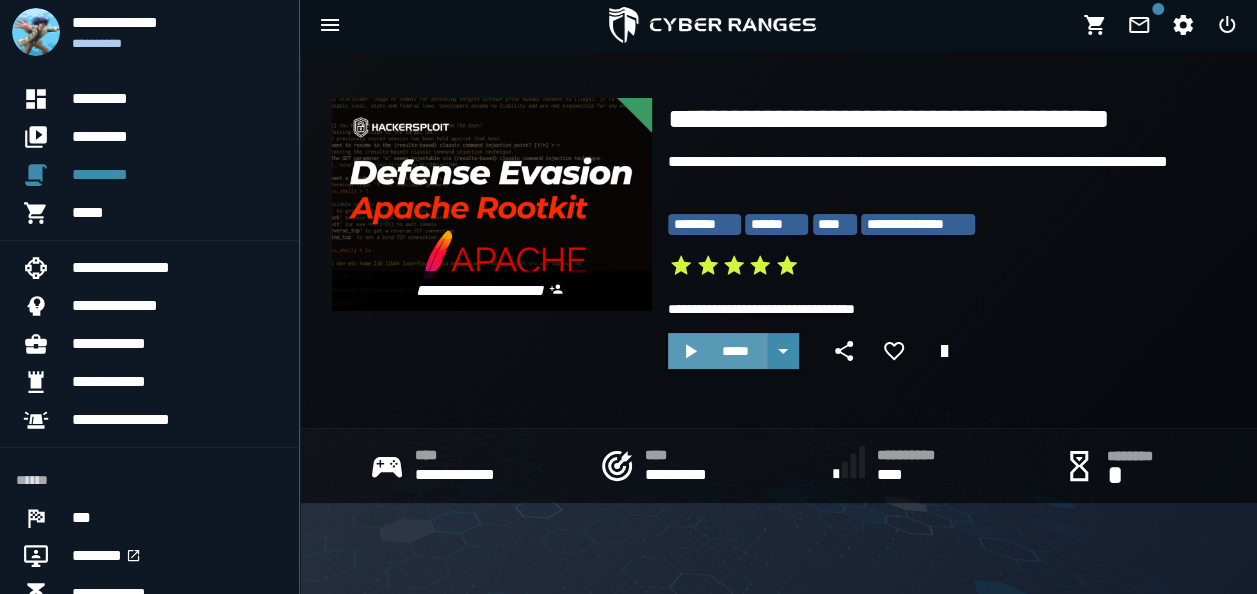click 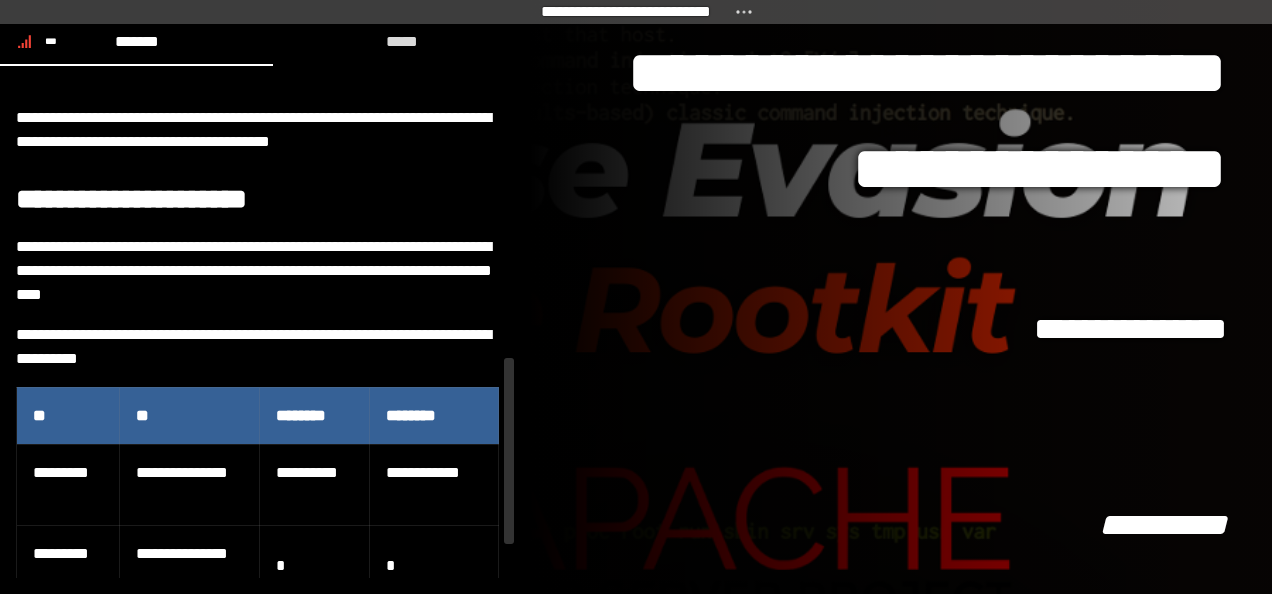 scroll, scrollTop: 830, scrollLeft: 0, axis: vertical 